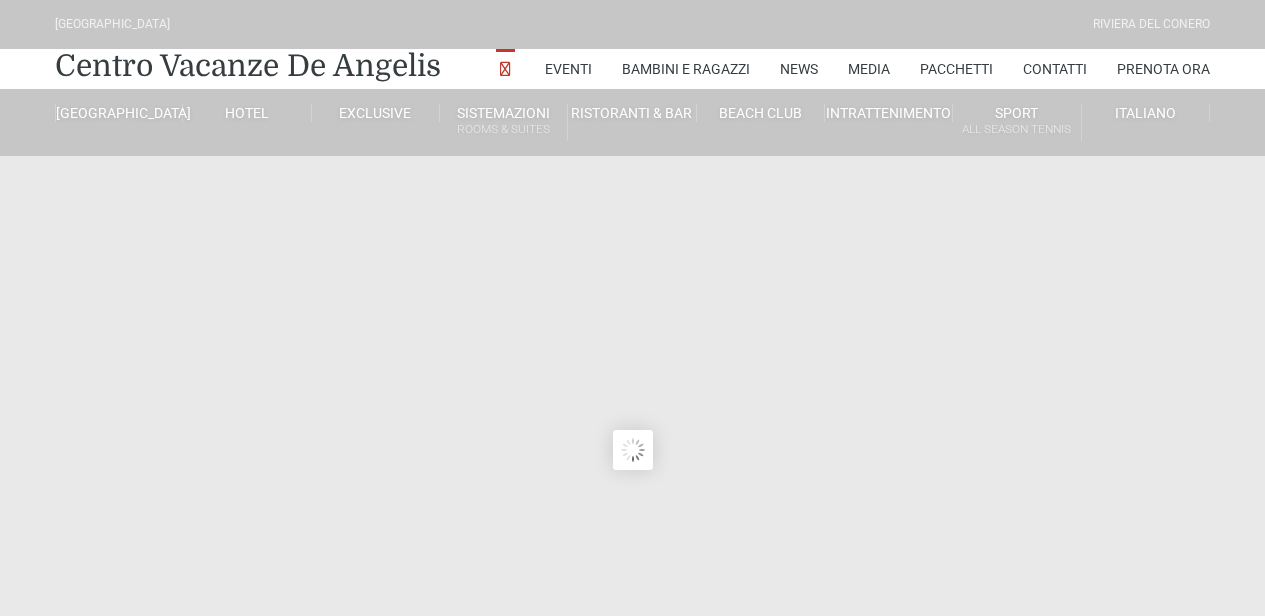 scroll, scrollTop: 0, scrollLeft: 0, axis: both 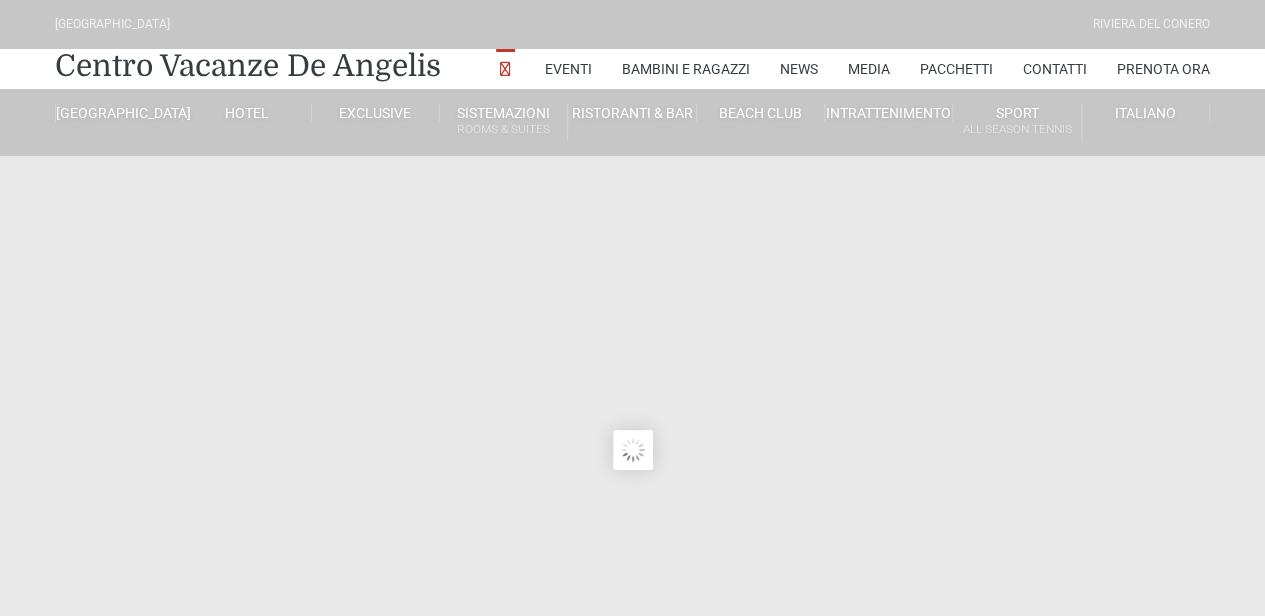 type on "15/07/2025" 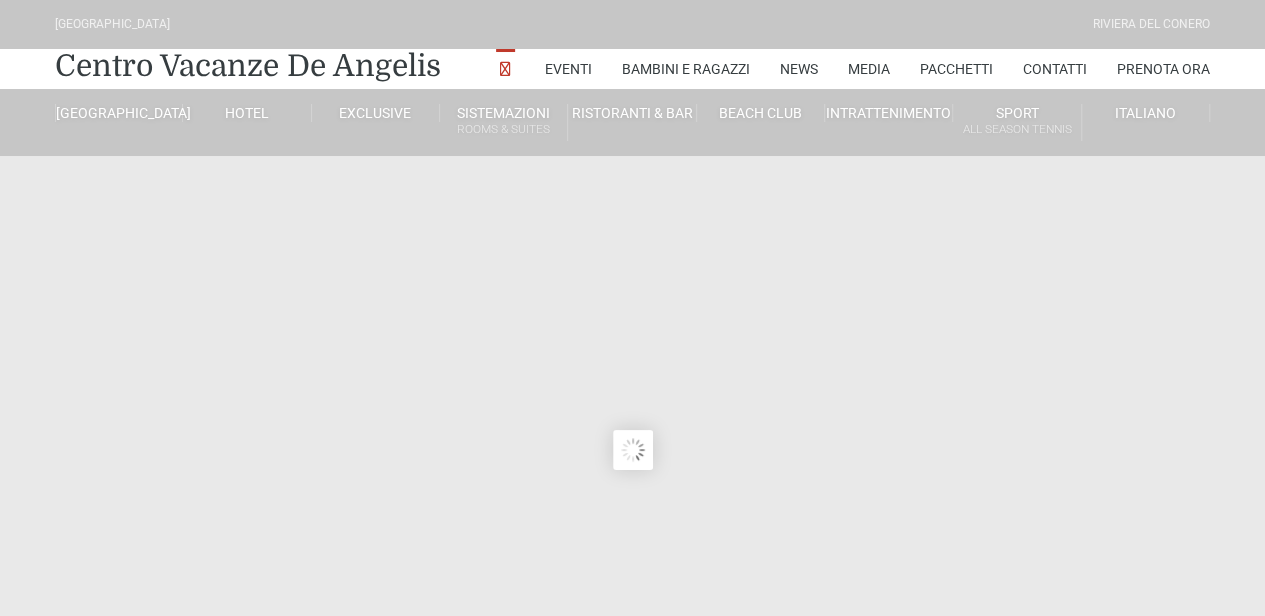 type on "16/07/2025" 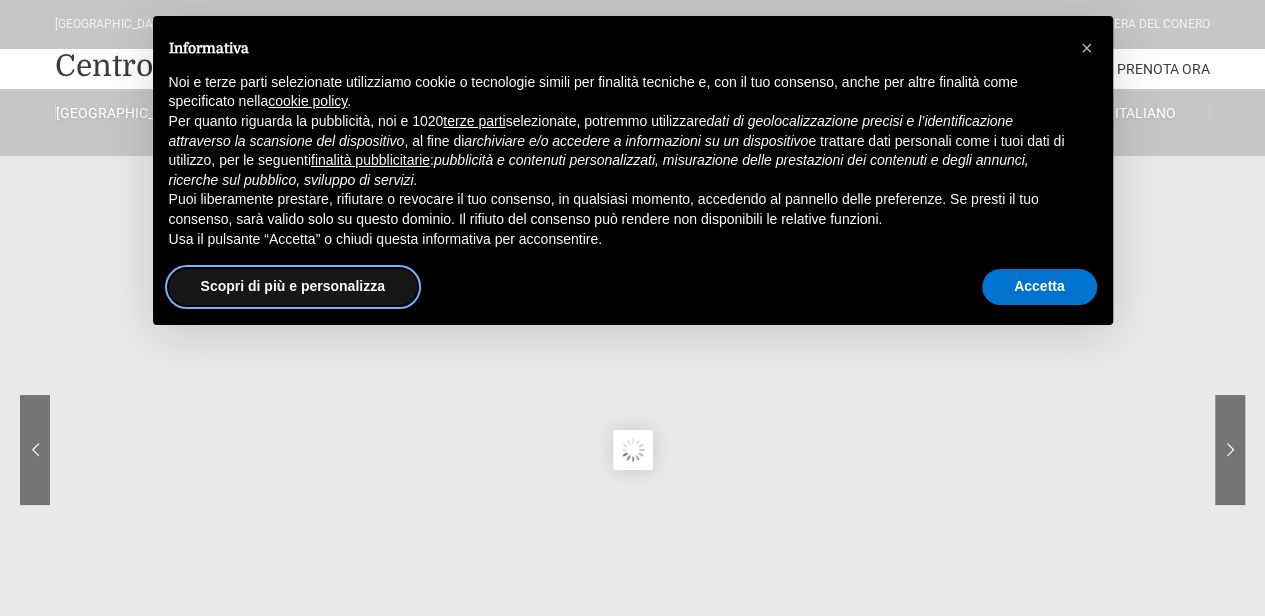 click on "Scopri di più e personalizza" at bounding box center (293, 287) 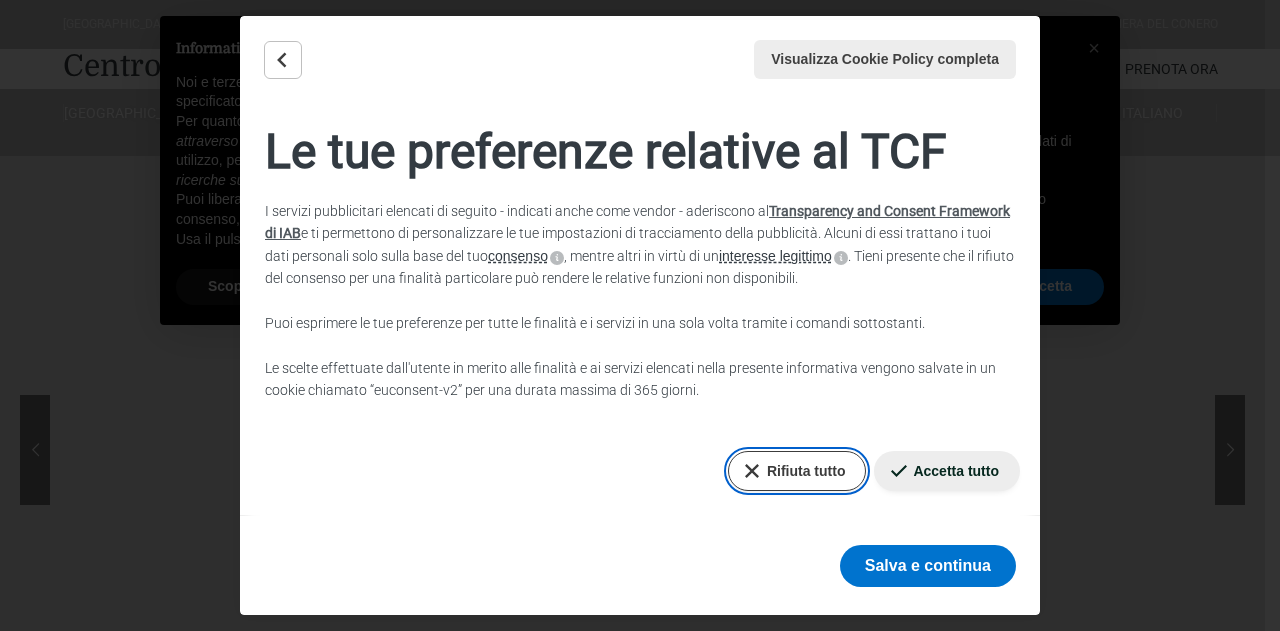 click on "Rifiuta tutto" at bounding box center [797, 471] 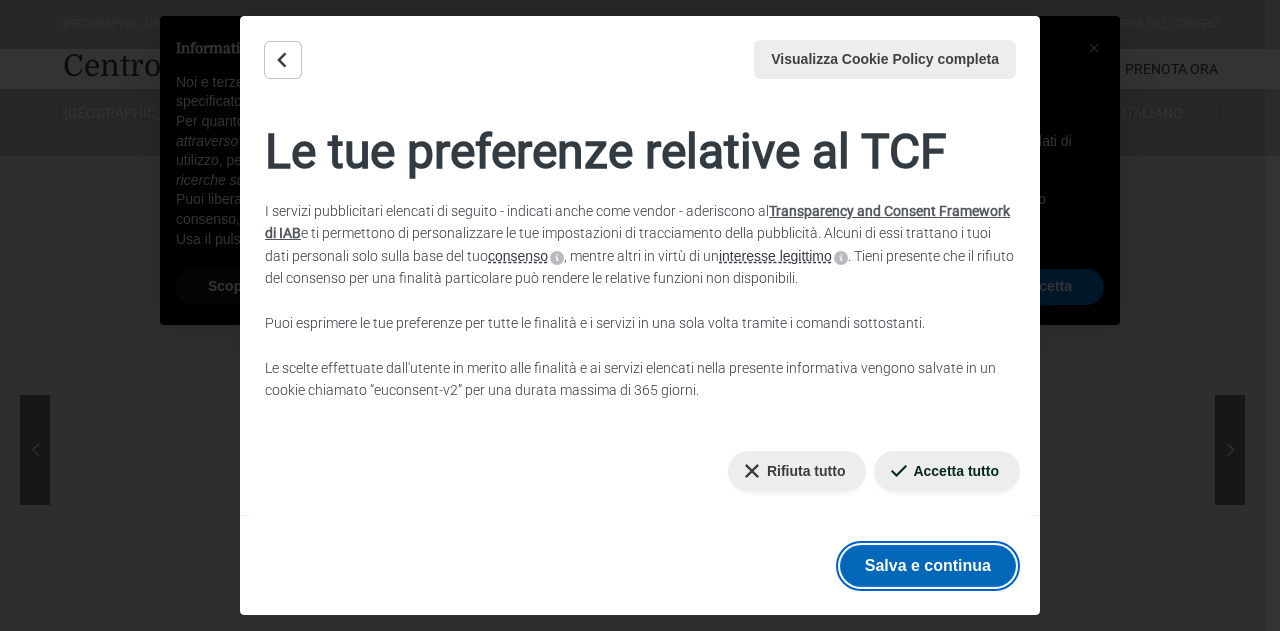 click on "Salva e continua" at bounding box center (928, 566) 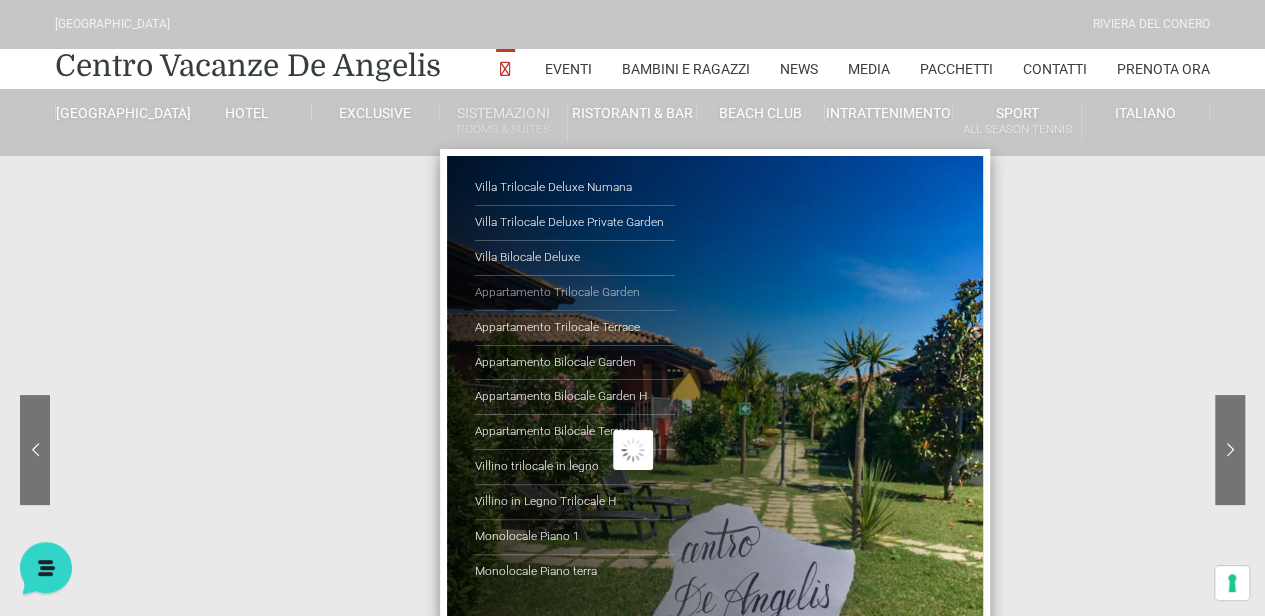 scroll, scrollTop: 0, scrollLeft: 0, axis: both 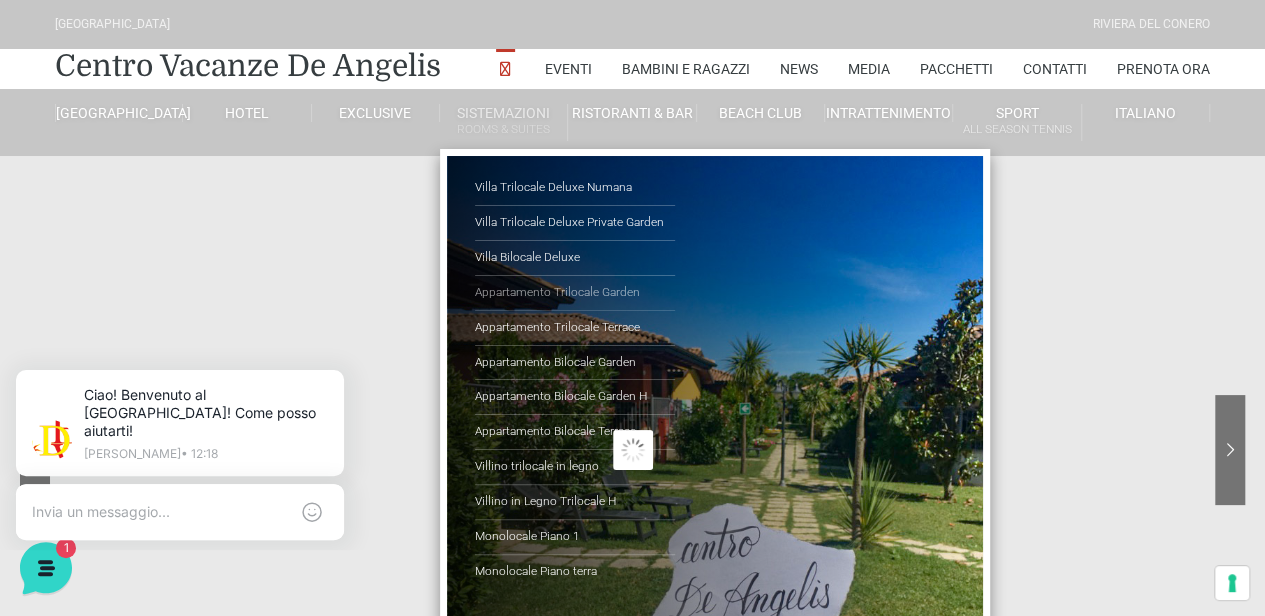 click on "Appartamento Trilocale Garden" at bounding box center [575, 293] 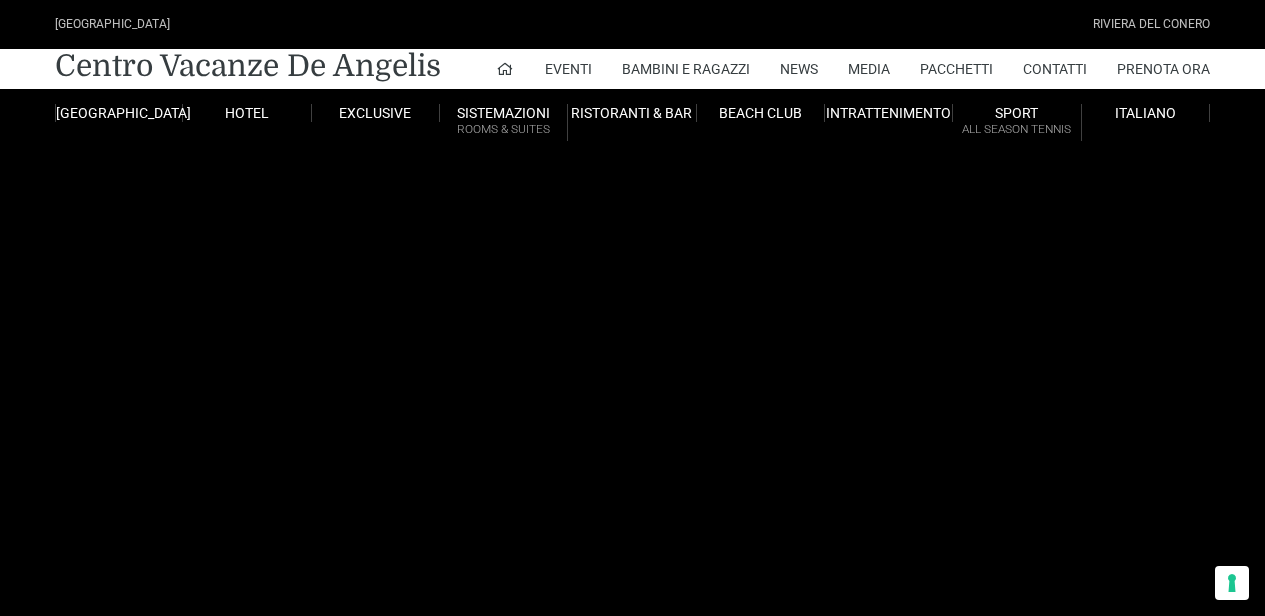 scroll, scrollTop: 0, scrollLeft: 0, axis: both 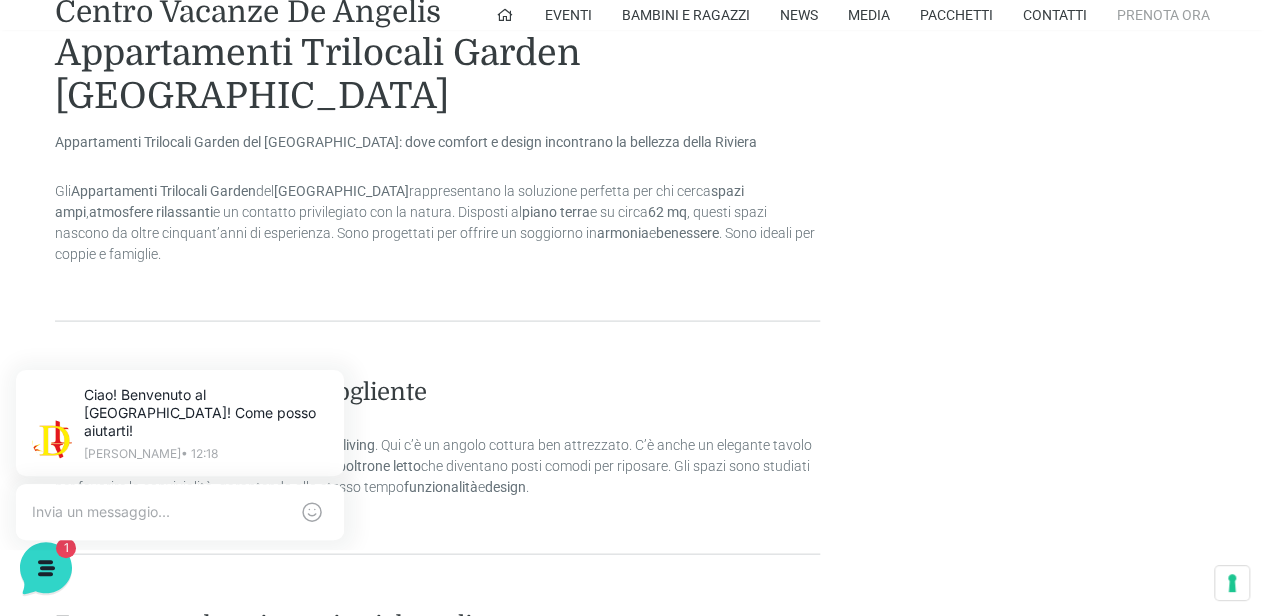 click on "Prenota Ora" at bounding box center (1163, 15) 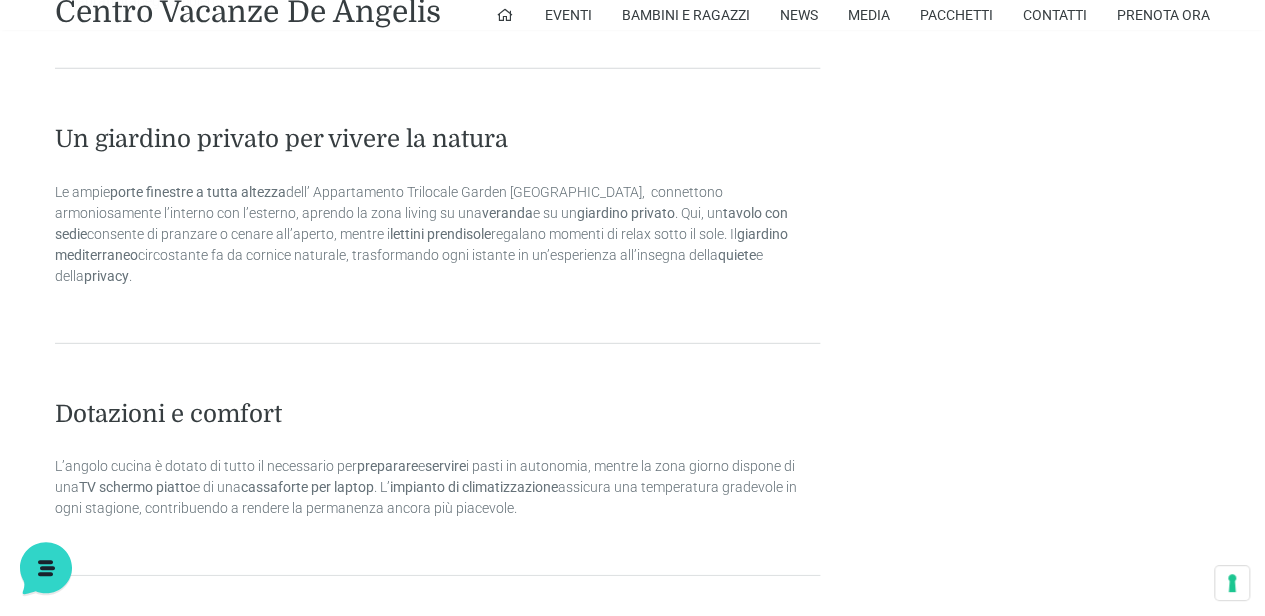 scroll, scrollTop: 3100, scrollLeft: 0, axis: vertical 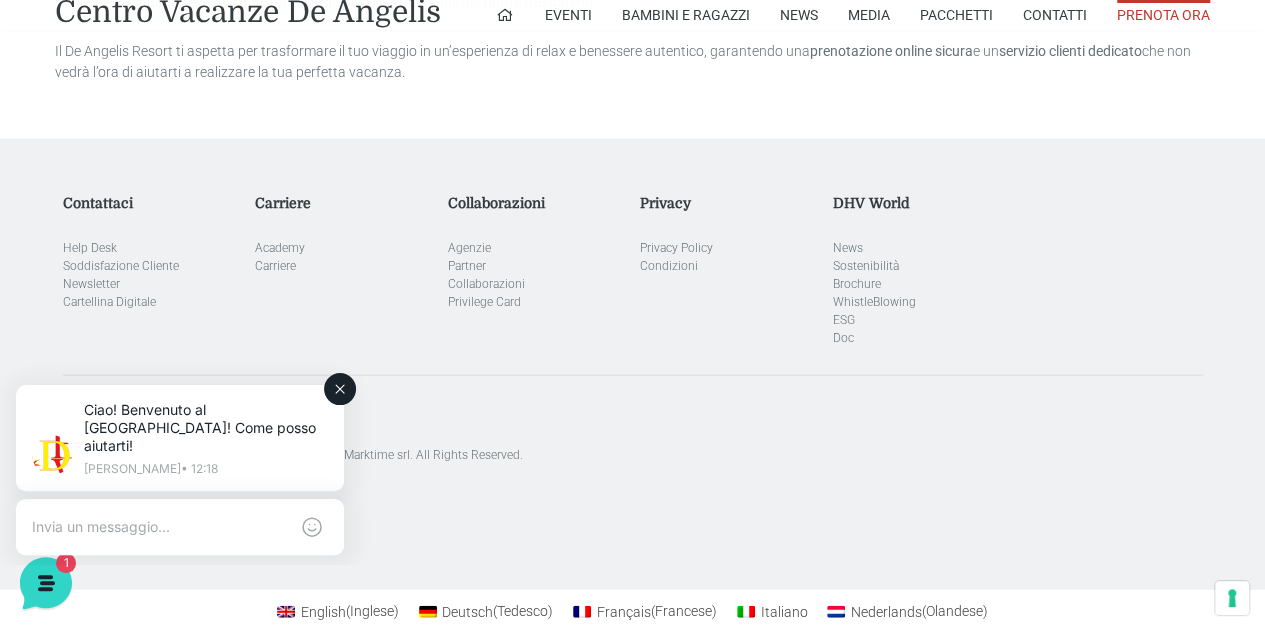 click at bounding box center (160, 527) 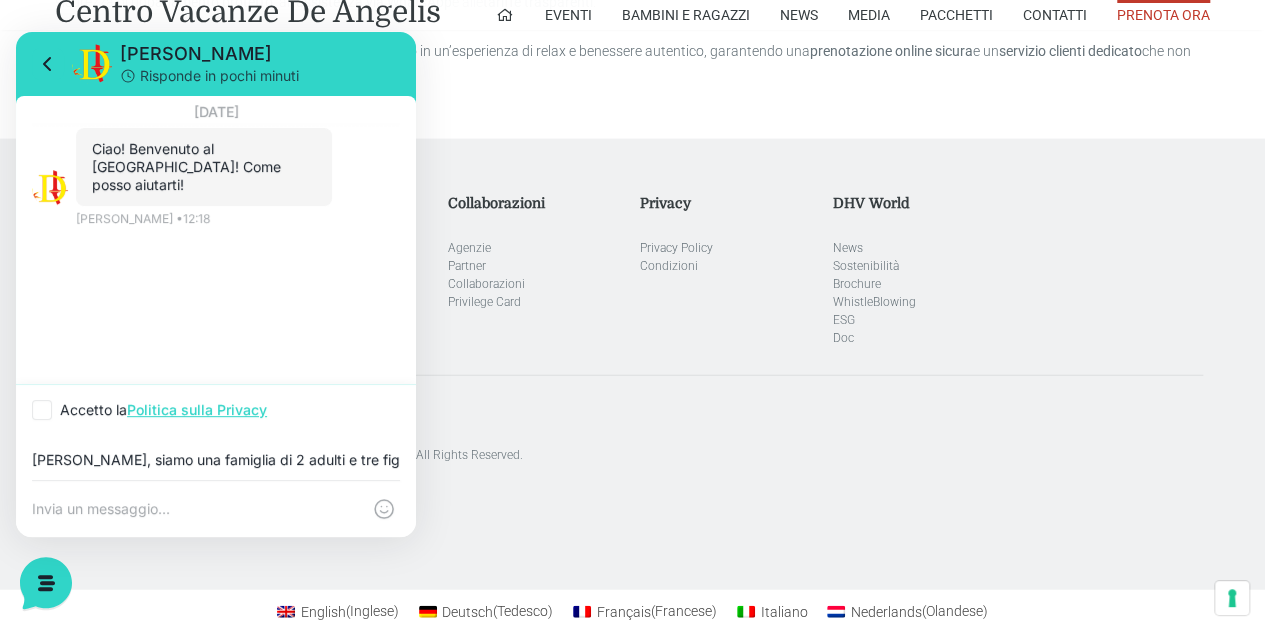 scroll, scrollTop: 0, scrollLeft: 663, axis: horizontal 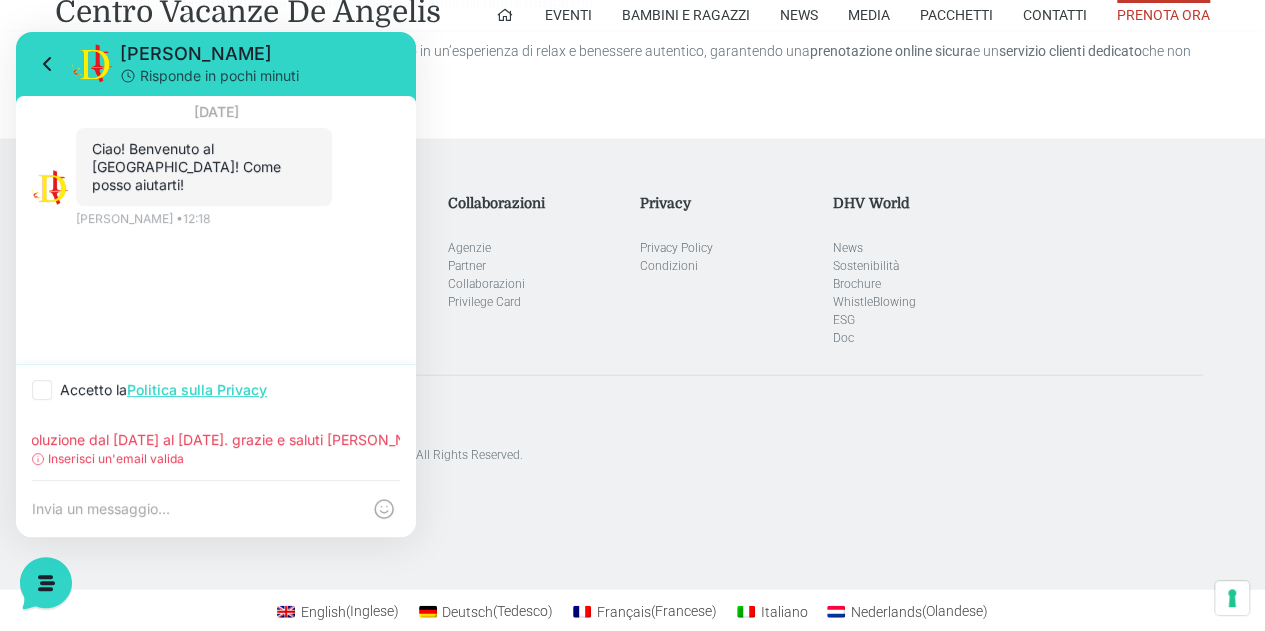 type on "Buongiorno, siamo una famiglia di 2 adulti e tre figli 16,13 e 11 anni chiedo se è disponibile una soluzione dal 13 al 23 agosto. grazie e saluti Rosario Peruggini" 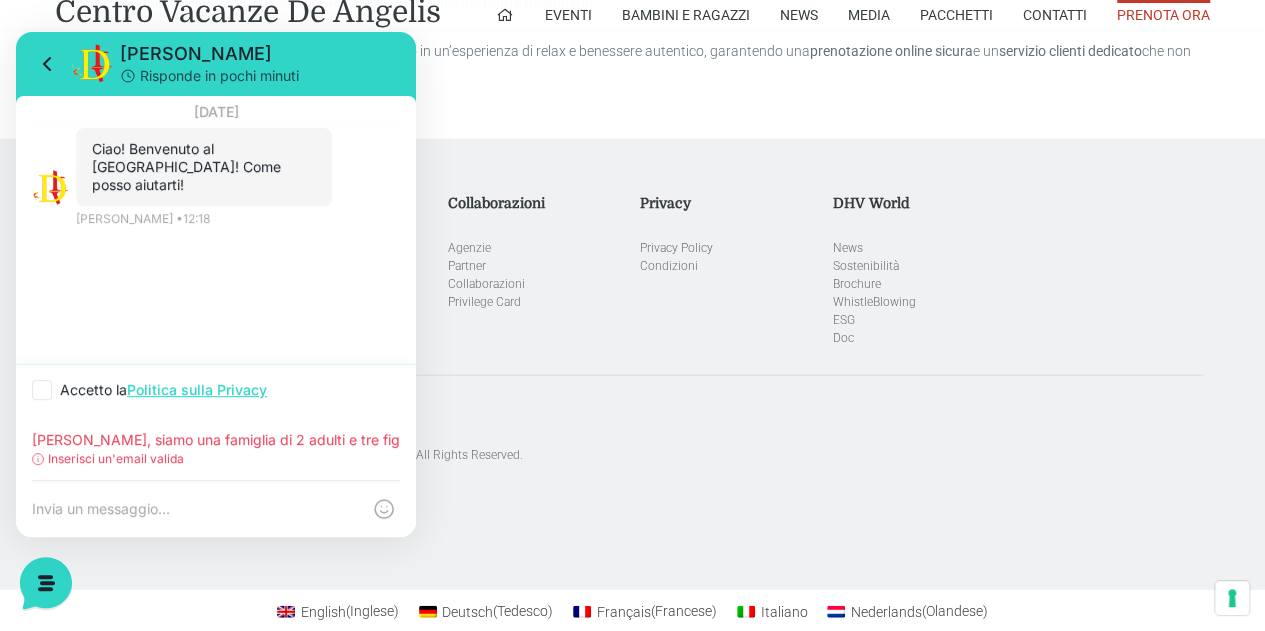 click at bounding box center [42, 390] 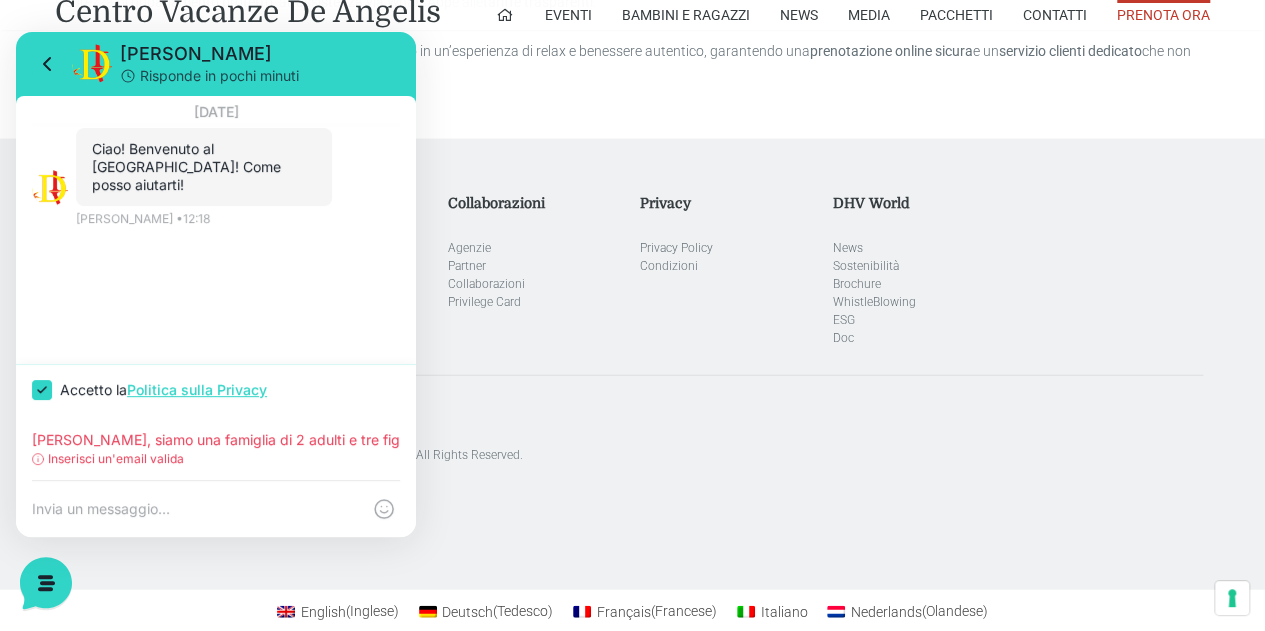 checkbox on "true" 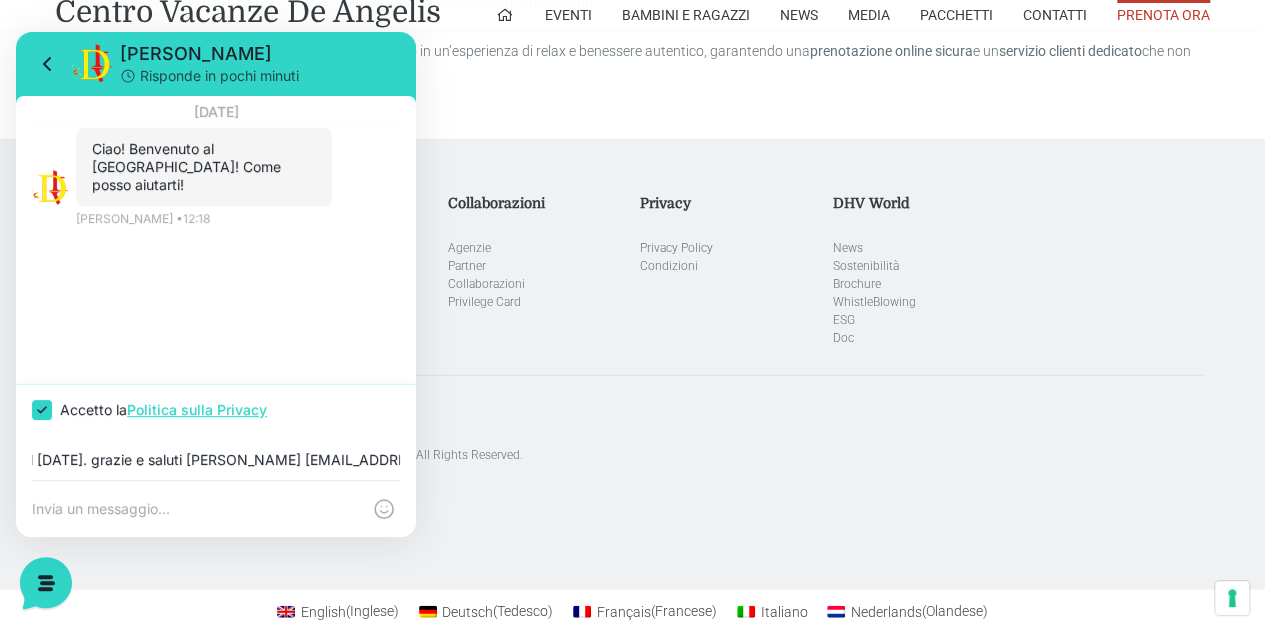 scroll, scrollTop: 0, scrollLeft: 817, axis: horizontal 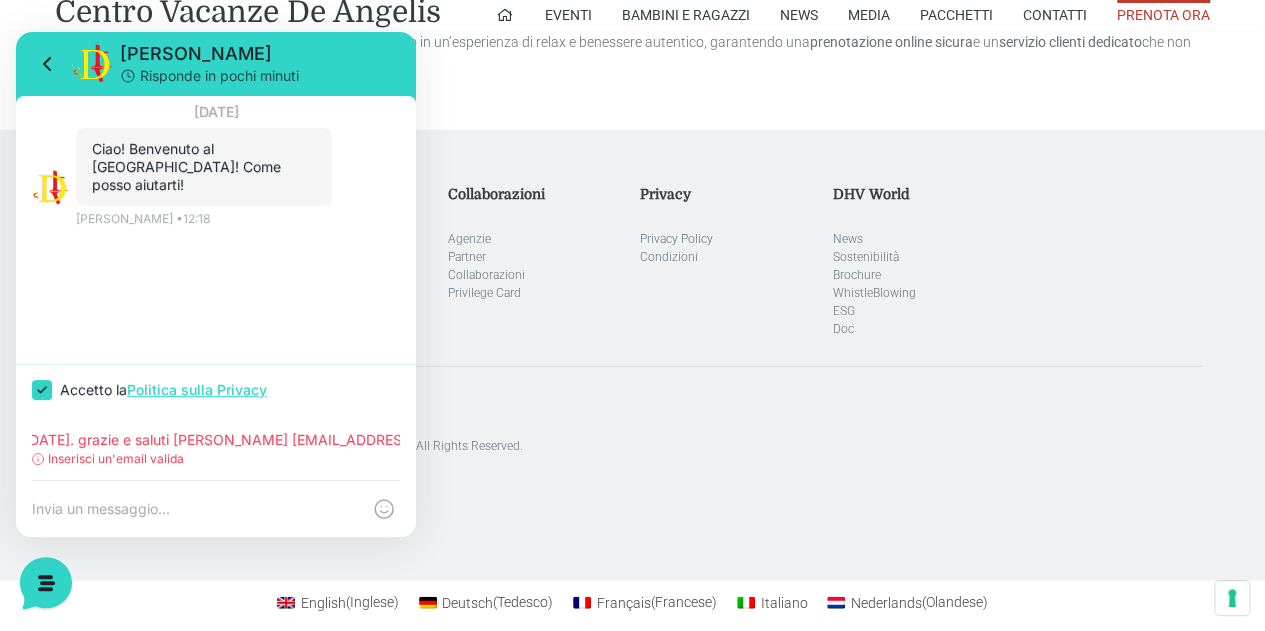 type on "Buongiorno, siamo una famiglia di 2 adulti e tre figli 16,13 e 11 anni chiedo se è disponibile una soluzione dal 13 al 23 agosto. grazie e saluti Rosario Peruggini rperuggini@gmail.com" 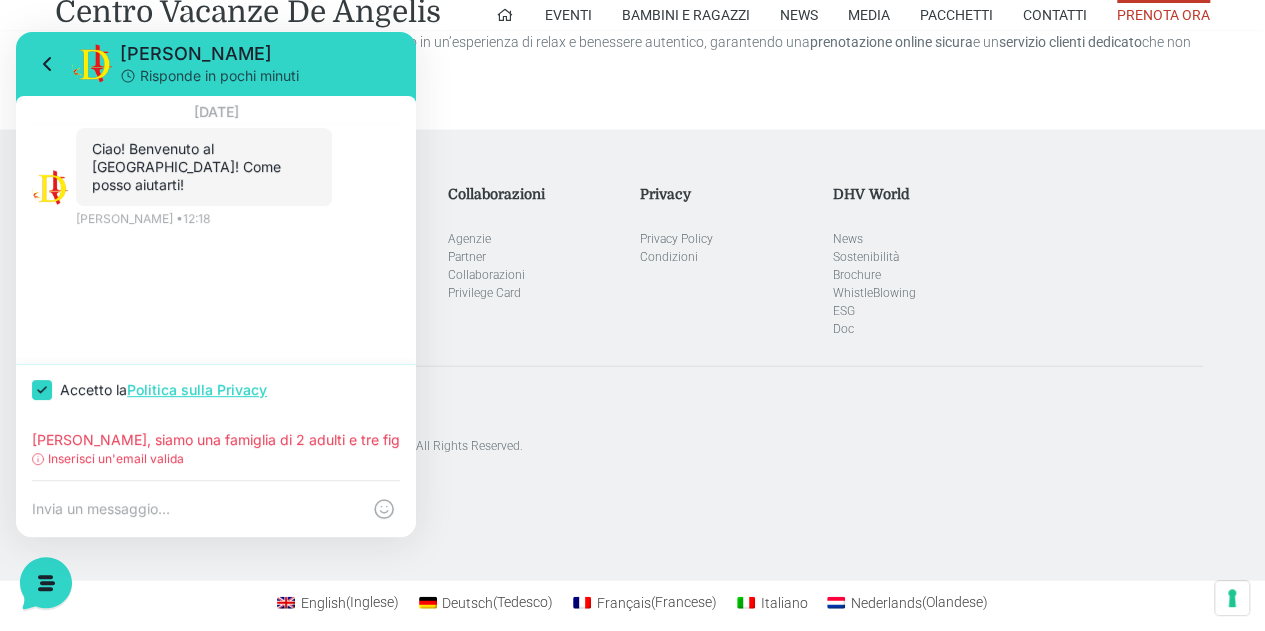 click at bounding box center [196, 509] 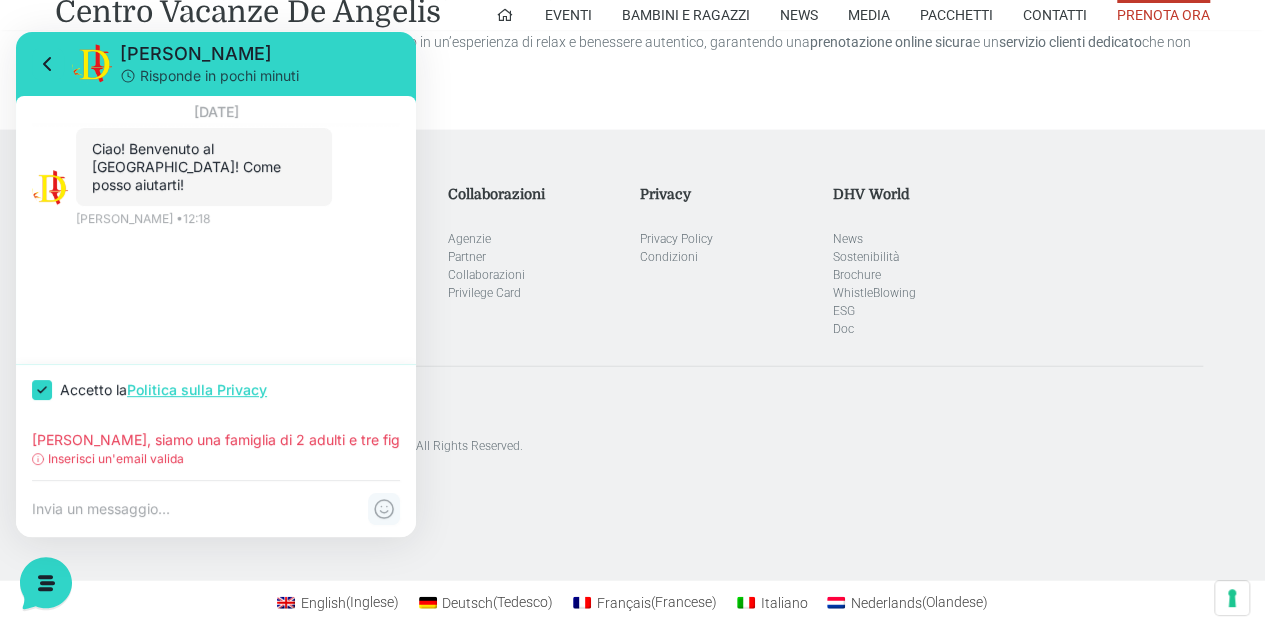click 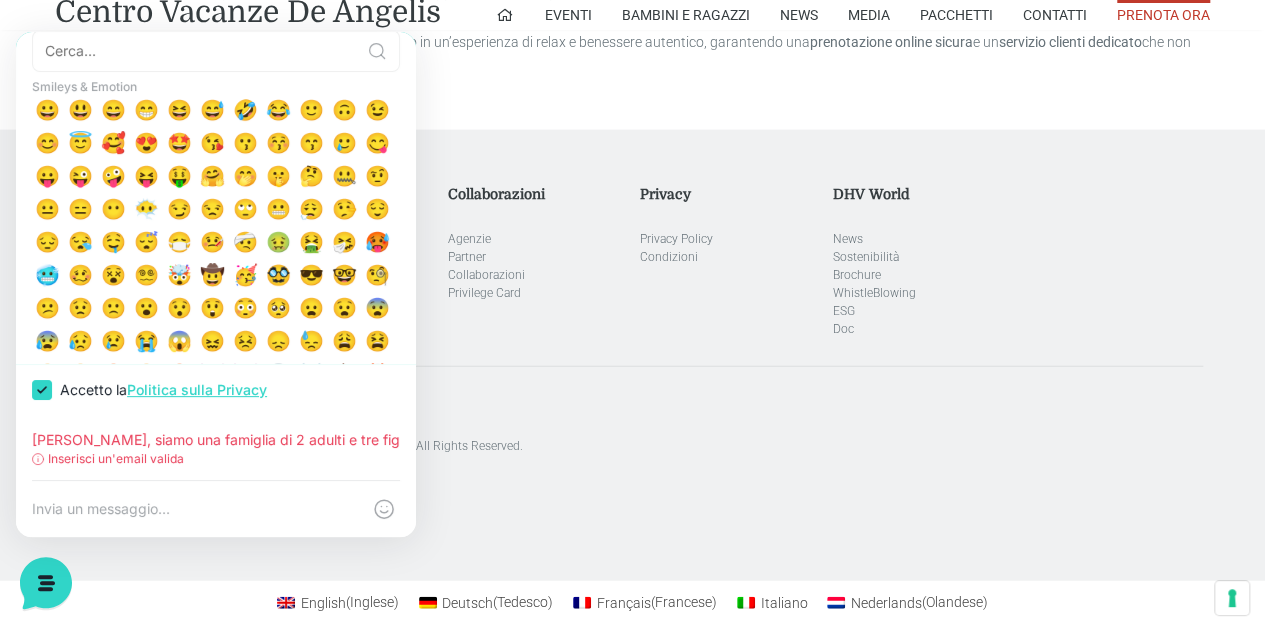 click at bounding box center (196, 509) 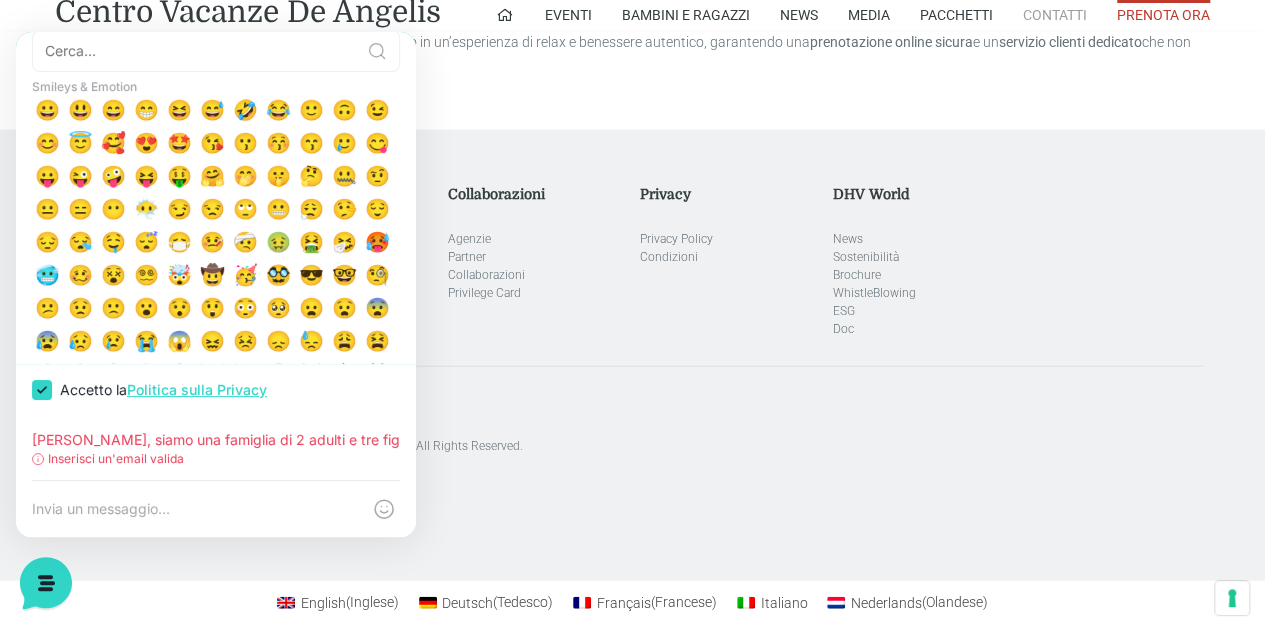 click on "Contatti" at bounding box center (1055, 15) 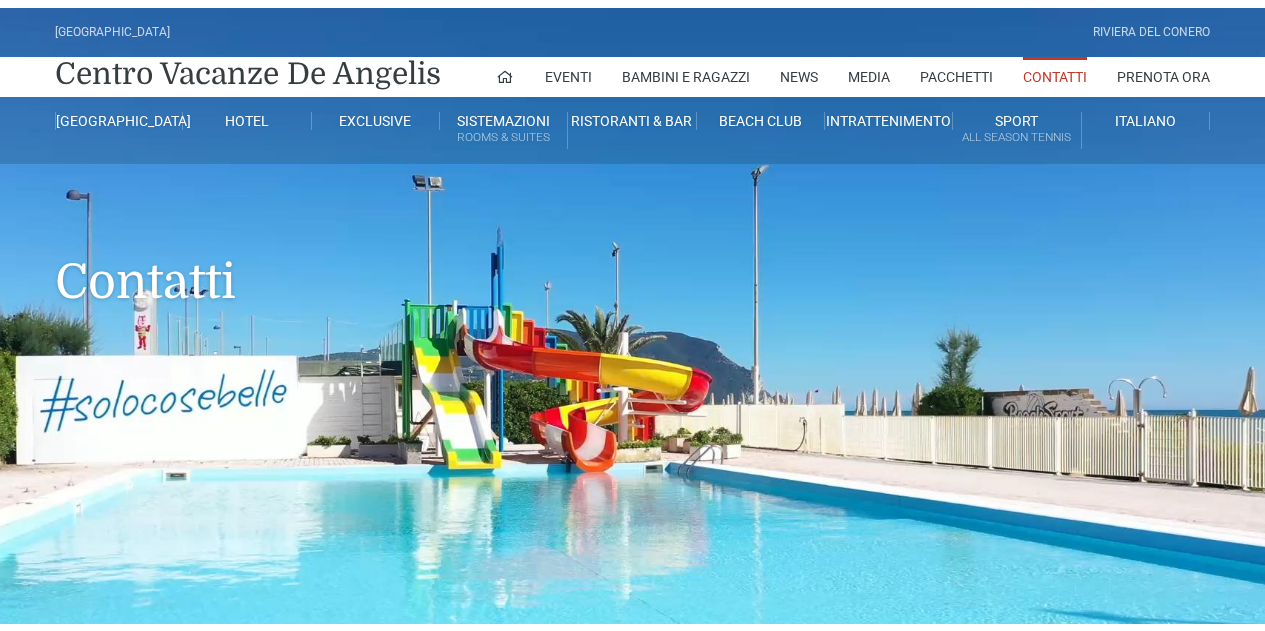 scroll, scrollTop: 0, scrollLeft: 0, axis: both 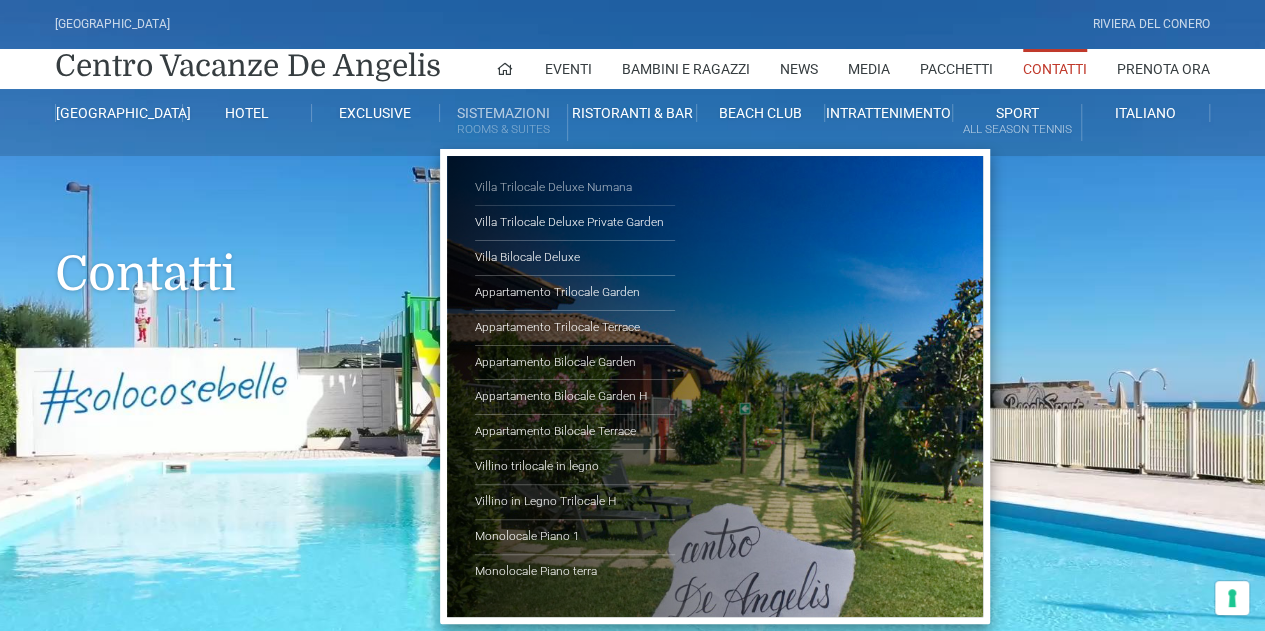 click on "Villa Trilocale Deluxe Numana" at bounding box center [575, 188] 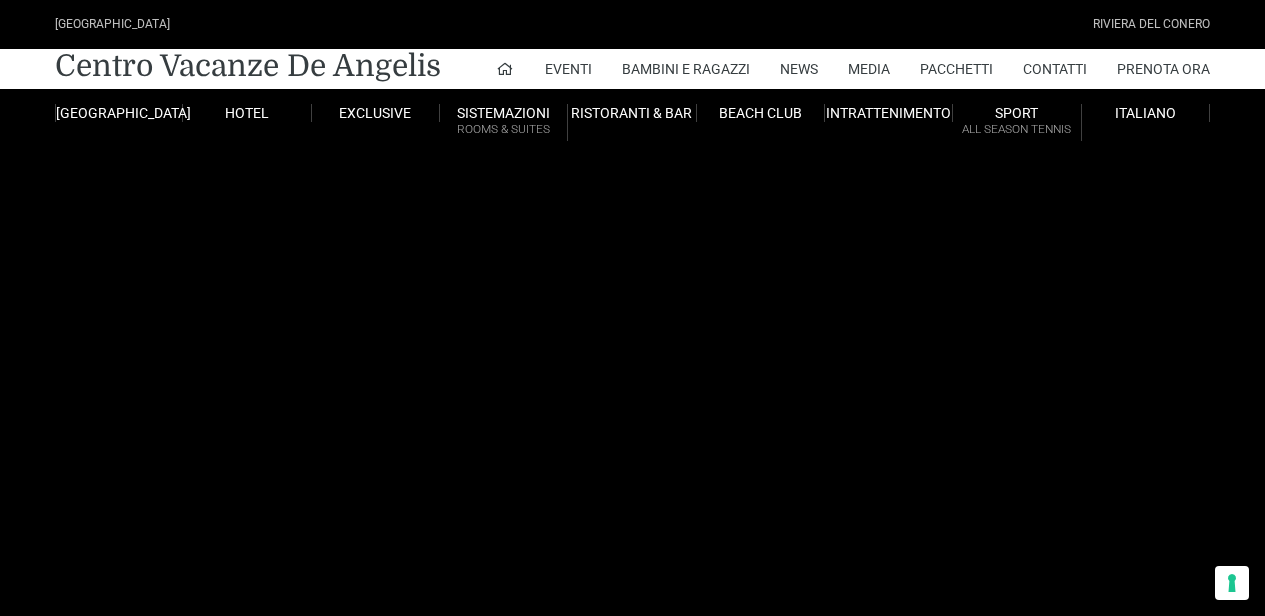 scroll, scrollTop: 0, scrollLeft: 0, axis: both 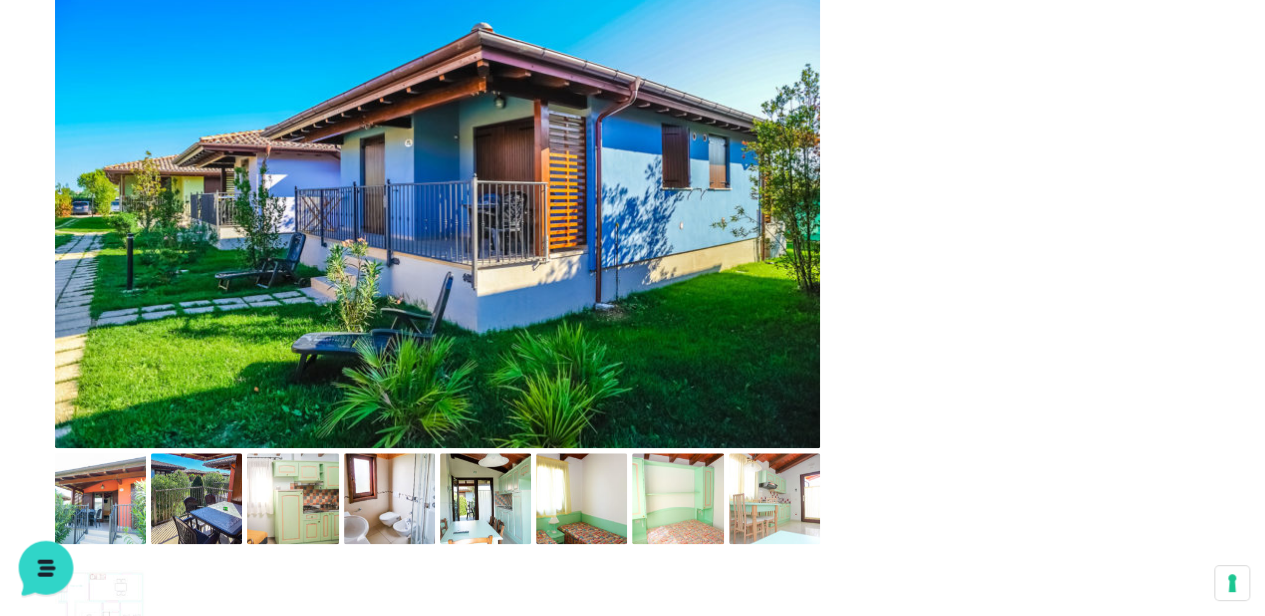 click 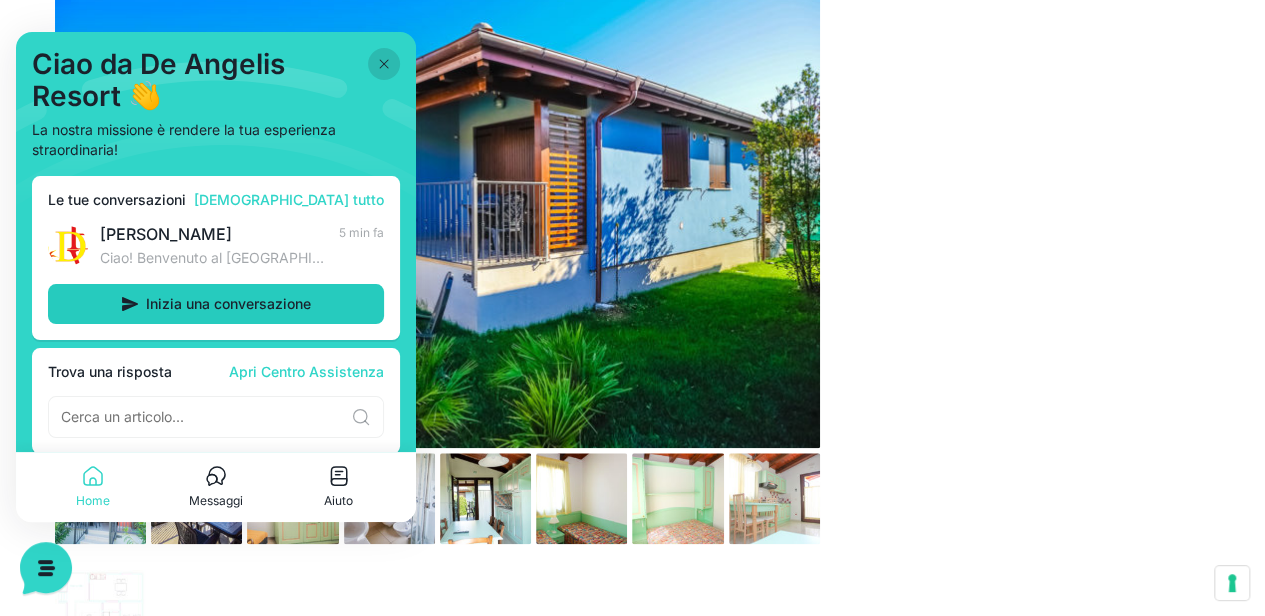 click on "Inizia una conversazione" at bounding box center [228, 304] 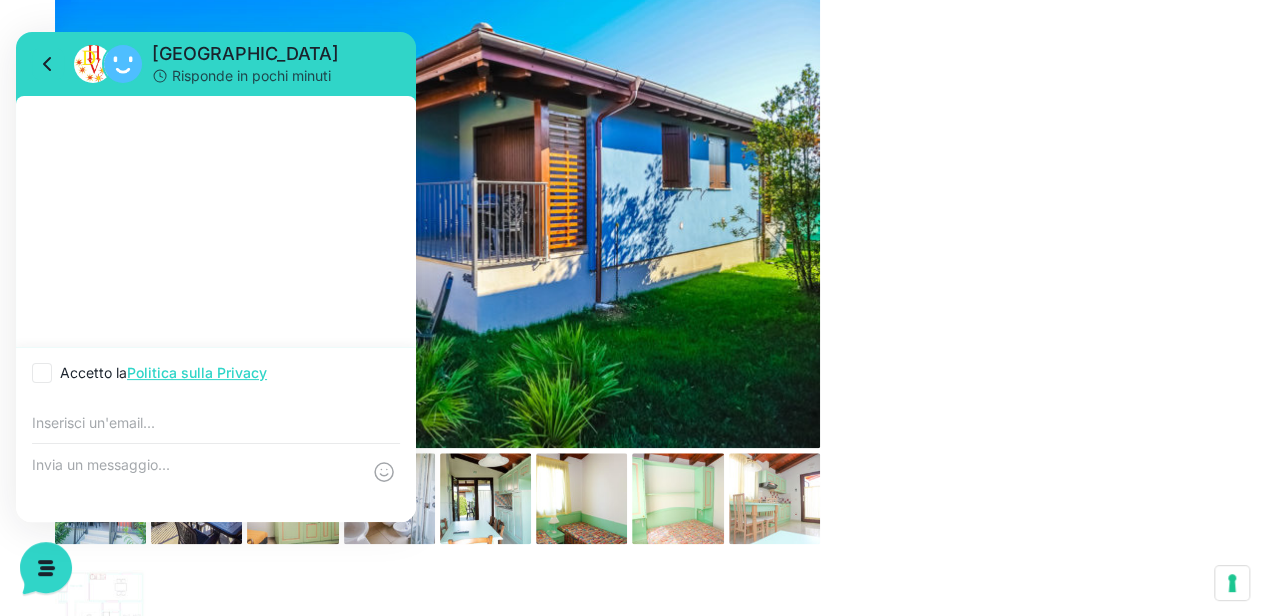 click 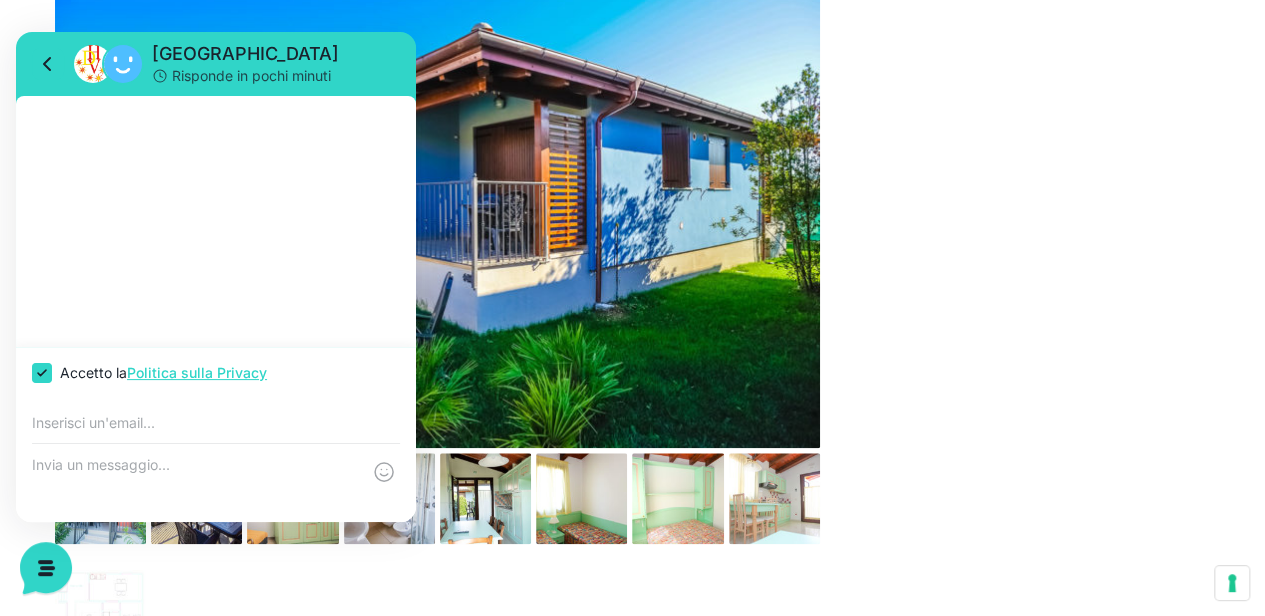 checkbox on "true" 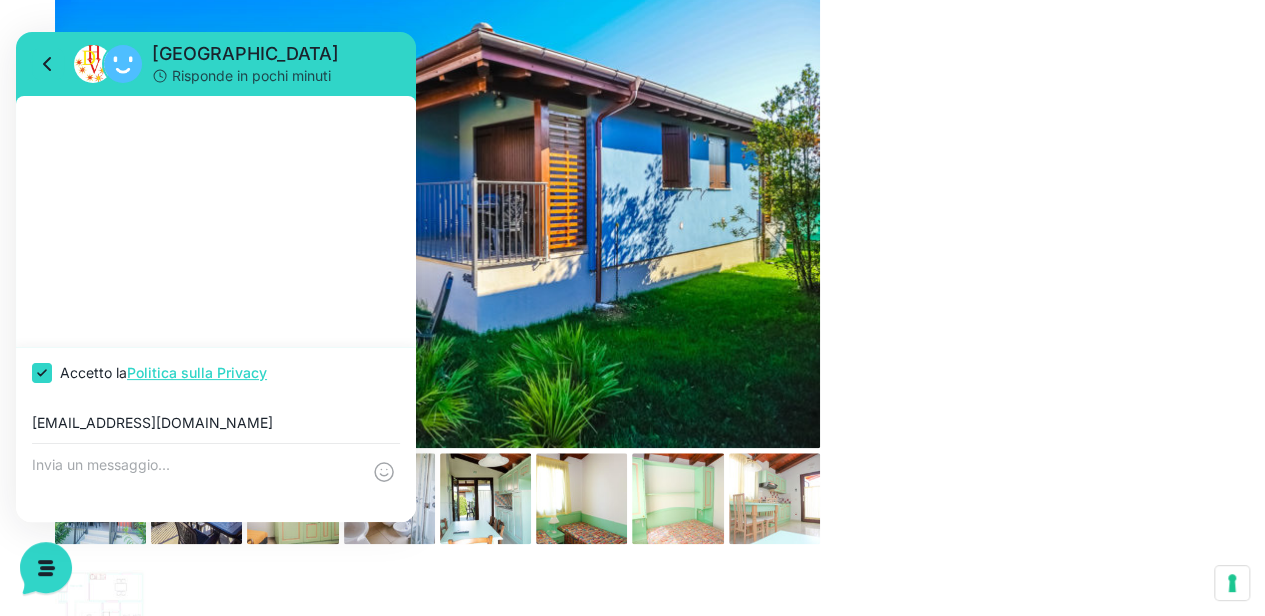 type on "rperuggini@gmail.com" 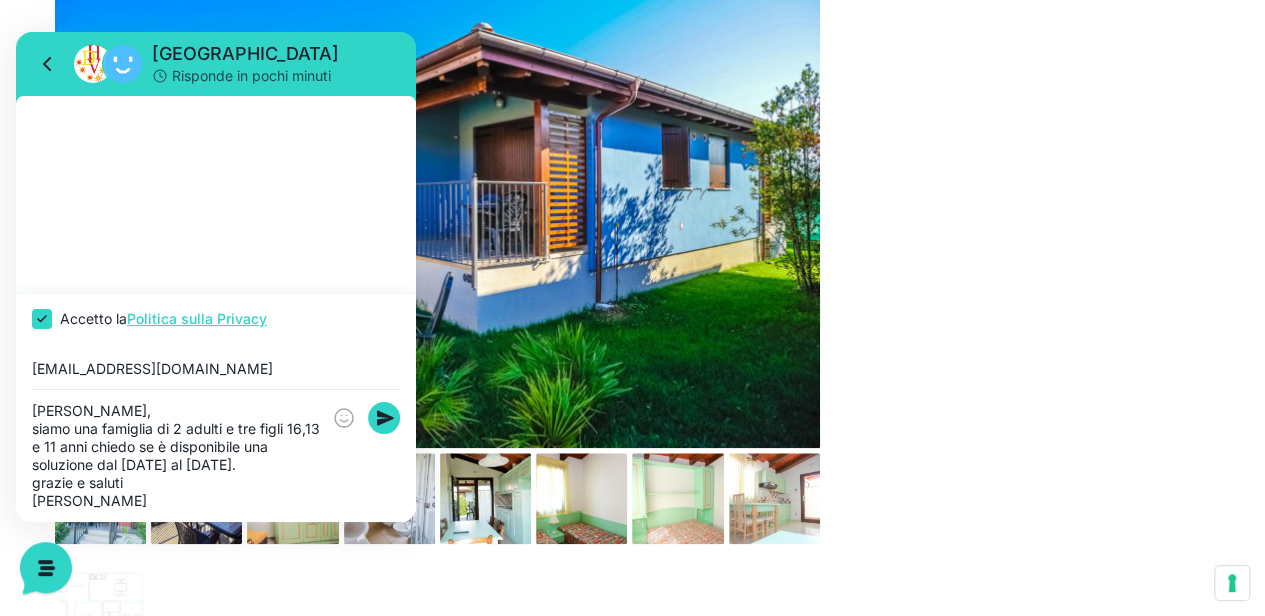 click on "Buongiorno,
siamo una famiglia di 2 adulti e tre figli 16,13 e 11 anni chiedo se è disponibile una soluzione dal 13 al 23 agosto.
grazie e saluti
Rosario Peruggini" at bounding box center (176, 456) 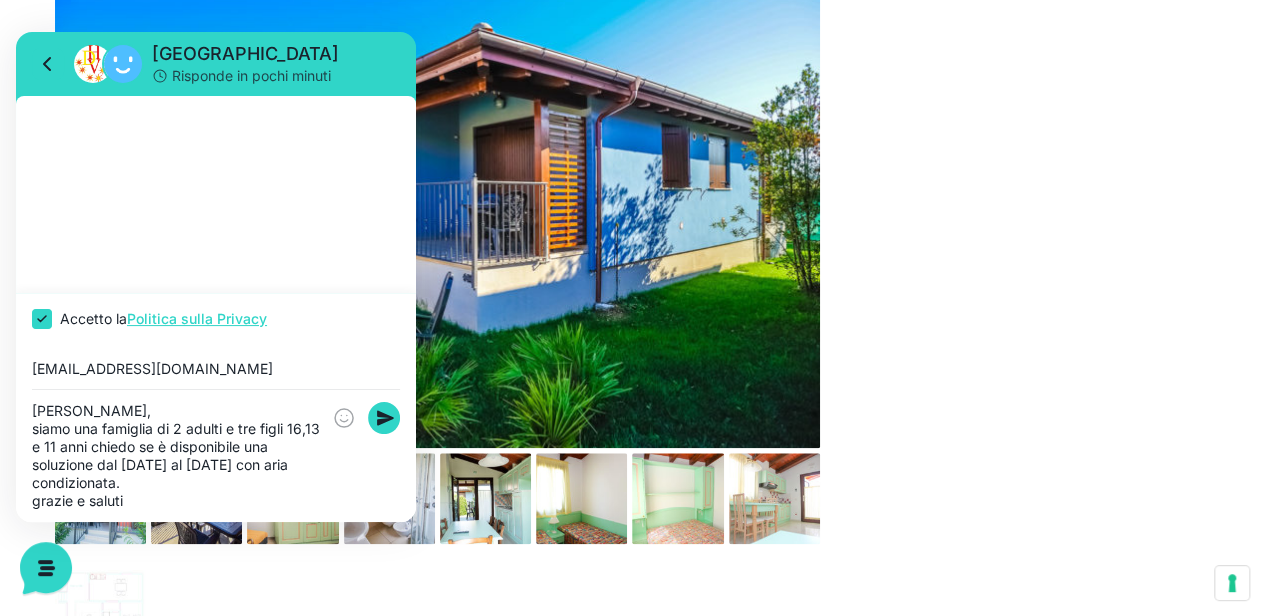 click on "Buongiorno,
siamo una famiglia di 2 adulti e tre figli 16,13 e 11 anni chiedo se è disponibile una soluzione dal 13 al 23 agosto con aria condizionata.
grazie e saluti
Rosario Peruggini" at bounding box center [176, 456] 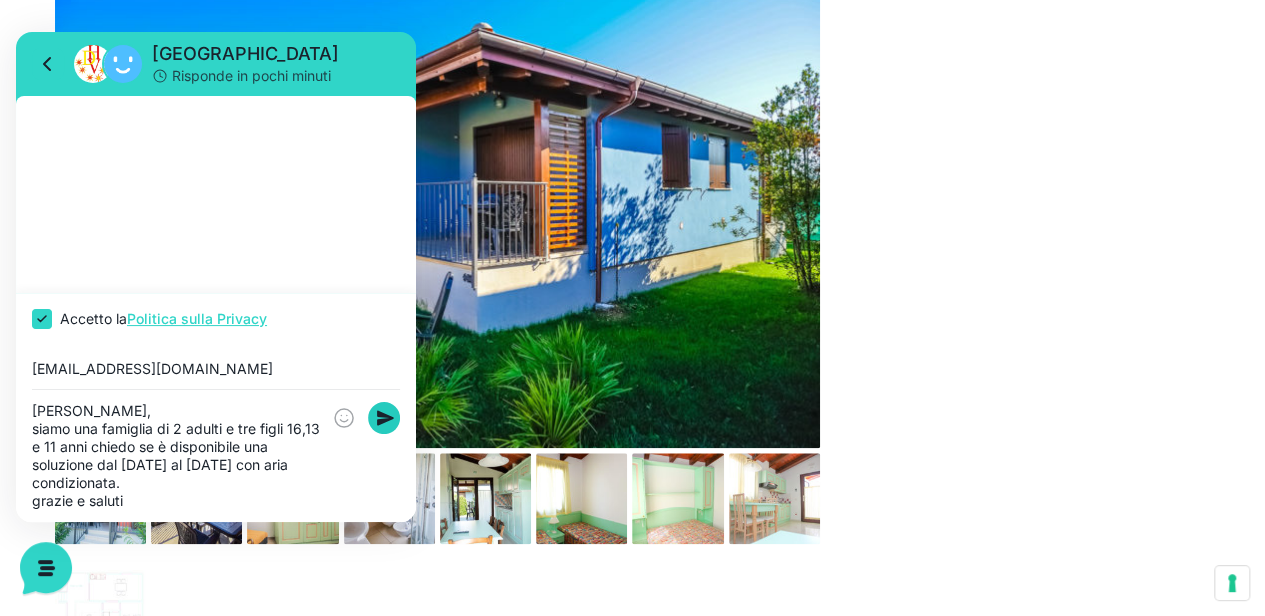 type on "Buongiorno,
siamo una famiglia di 2 adulti e tre figli 16,13 e 11 anni chiedo se è disponibile una soluzione dal 13 al 23 agosto con aria condizionata.
grazie e saluti
Rosario Peruggini" 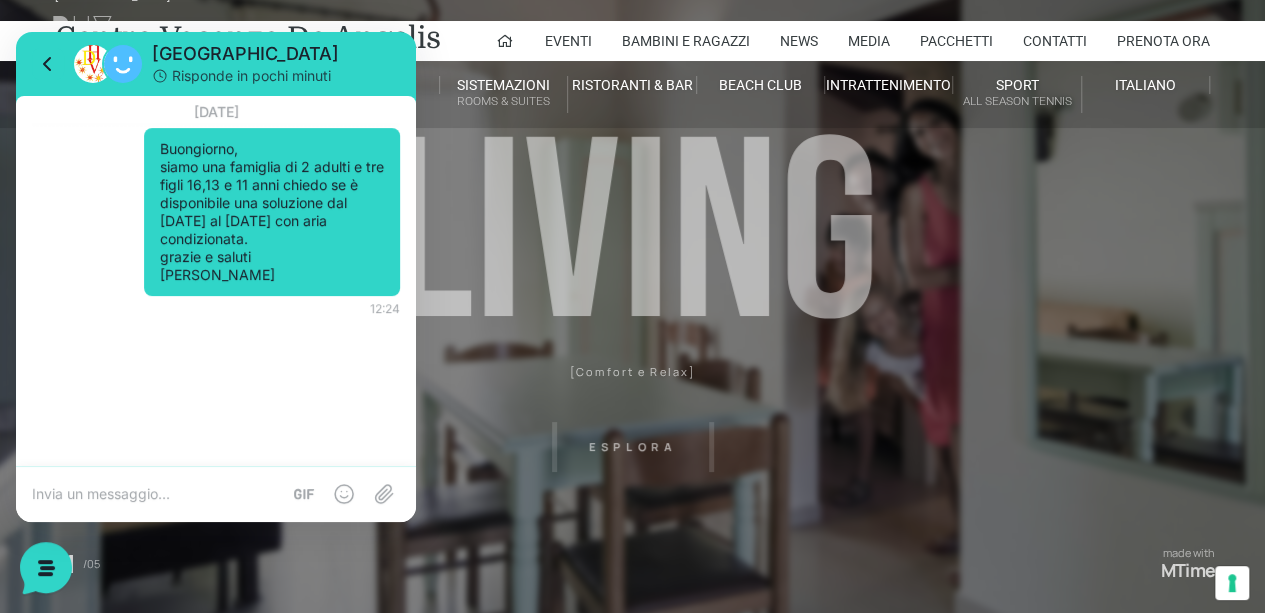 scroll, scrollTop: 0, scrollLeft: 0, axis: both 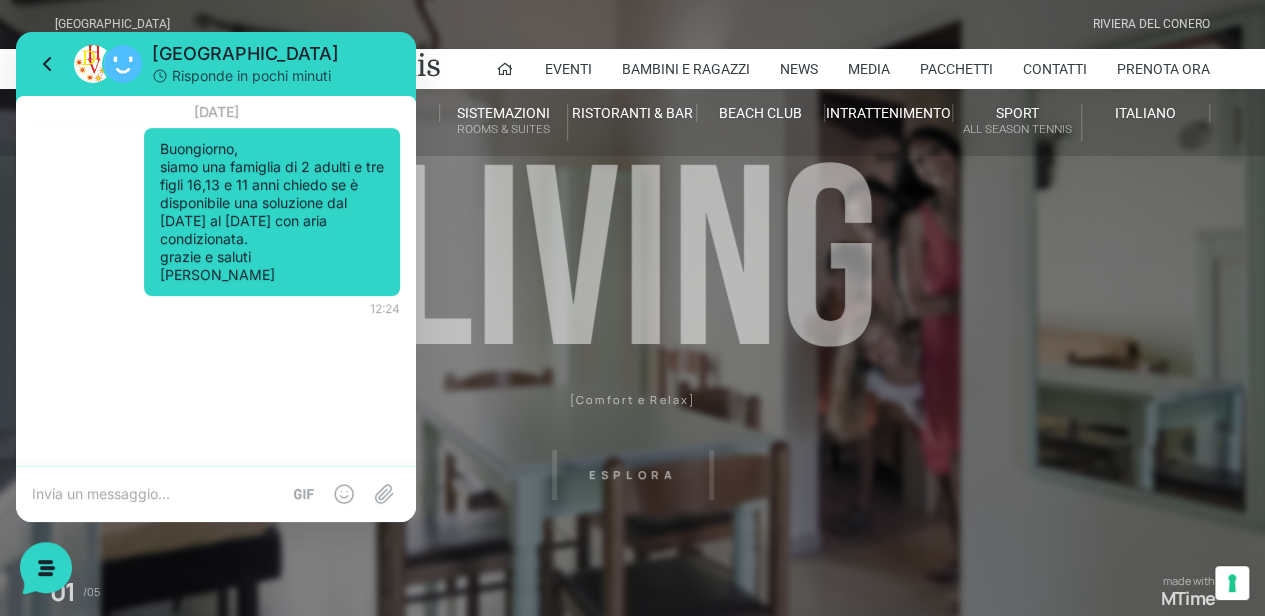 click on "Villaggio Hotel Resort
Riviera Del Conero
Centro Vacanze De Angelis
Eventi
Miss Italia
Cerimonie
Team building
Bambini e Ragazzi
Holly Beach Club
Holly Teeny Club
Holly Young Club
Piscine
Iscrizioni Holly Club
News
Media
Pacchetti
Contatti
Prenota Ora
De Angelis Resort
Parco Piscine
Oasi Naturale
Cappellina
Sala Convegni
Le Marche
Store
Concierge
Colonnina Ricarica
Mappa del Villaggio
Hotel
Suite Prestige
Camera Prestige
Camera Suite H
Sala Meeting
Exclusive
Villa Luxury
Dimora Padronale
Villa 601 Alpine
Villa Classic
Bilocale Garden Gold
Sistemazioni Rooms & Suites
Villa Trilocale Deluxe Numana
Villa Trilocale Deluxe Private Garden
Villa Bilocale Deluxe
Appartamento Trilocale Garden" at bounding box center [632, 450] 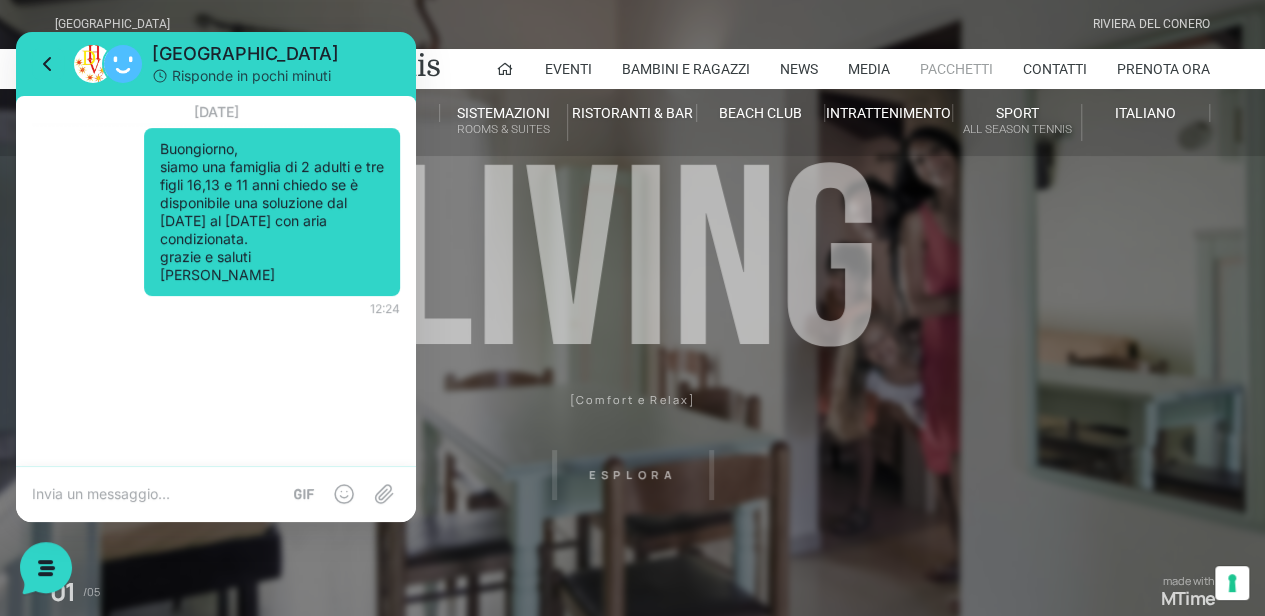 click on "Pacchetti" at bounding box center [956, 69] 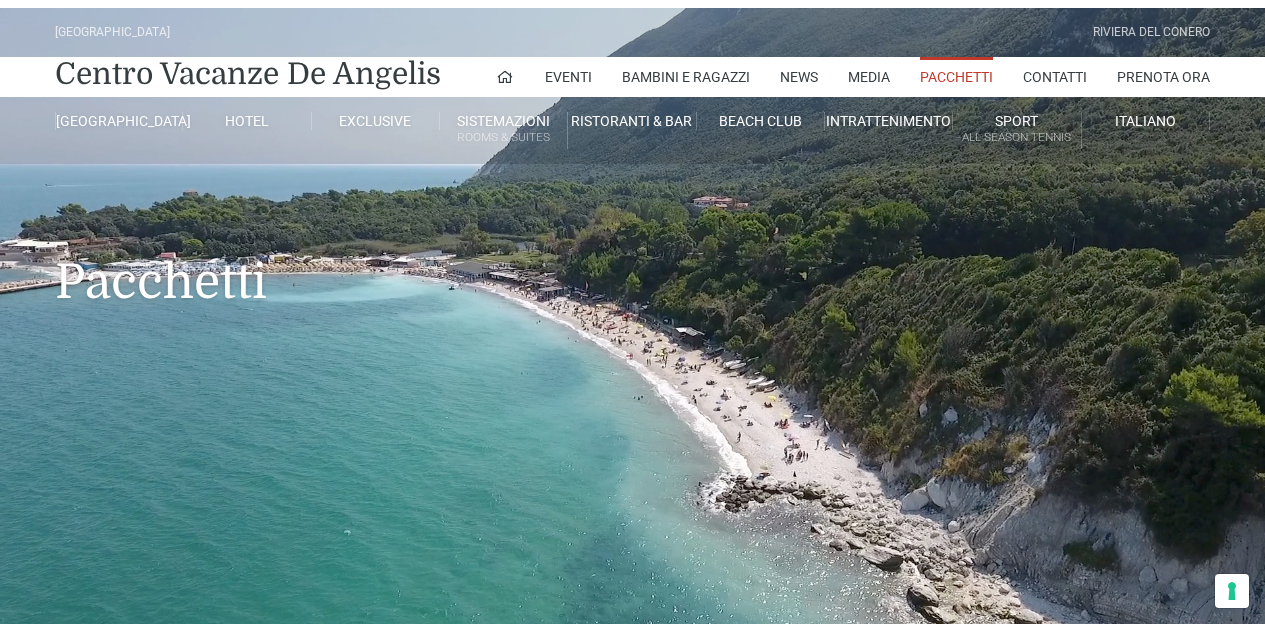 scroll, scrollTop: 0, scrollLeft: 0, axis: both 